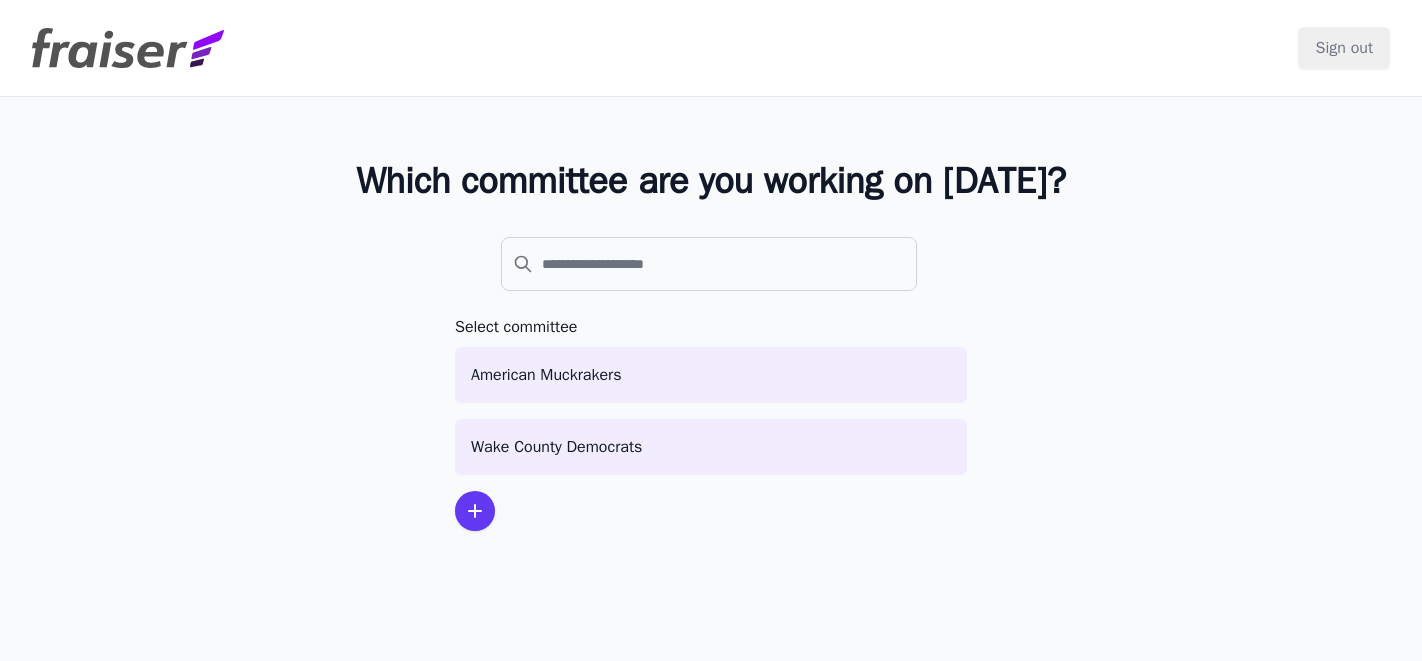 scroll, scrollTop: 0, scrollLeft: 0, axis: both 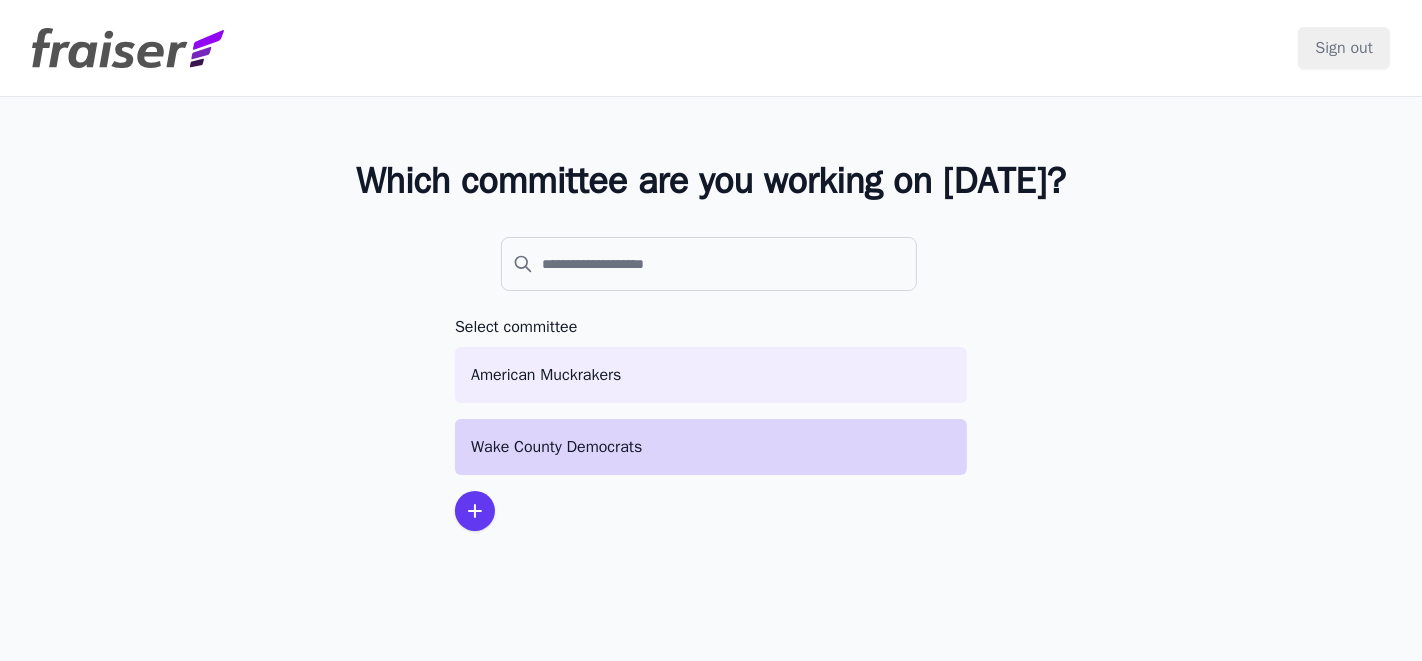 click on "Wake County Democrats" at bounding box center (711, 447) 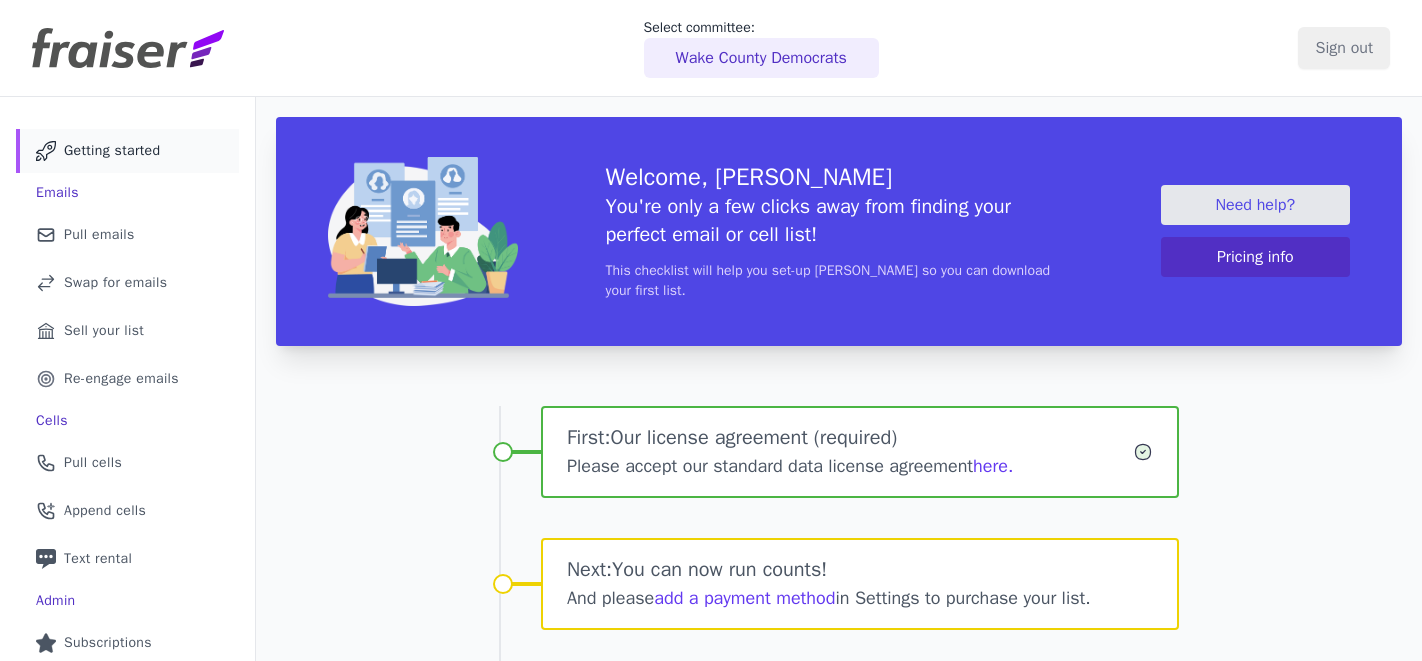 scroll, scrollTop: 0, scrollLeft: 0, axis: both 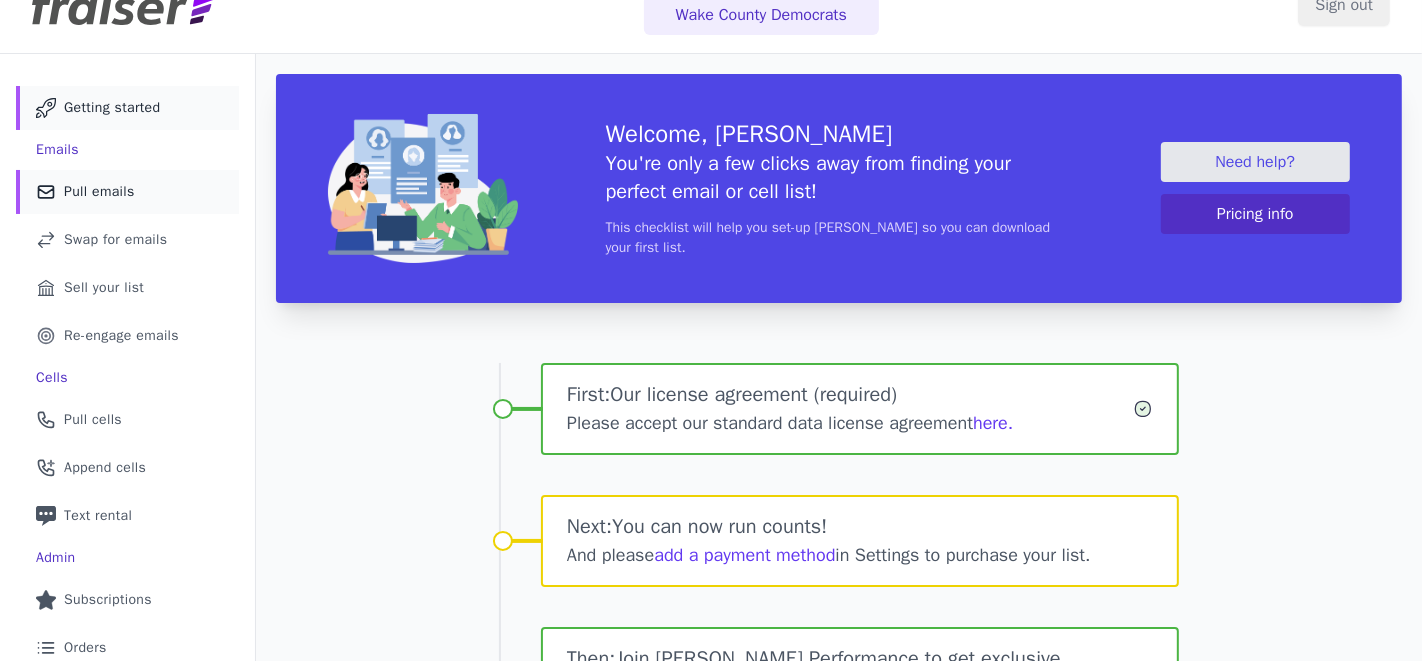 click on "Mail Icon Outline of a mail envelope
Pull emails" at bounding box center (127, 192) 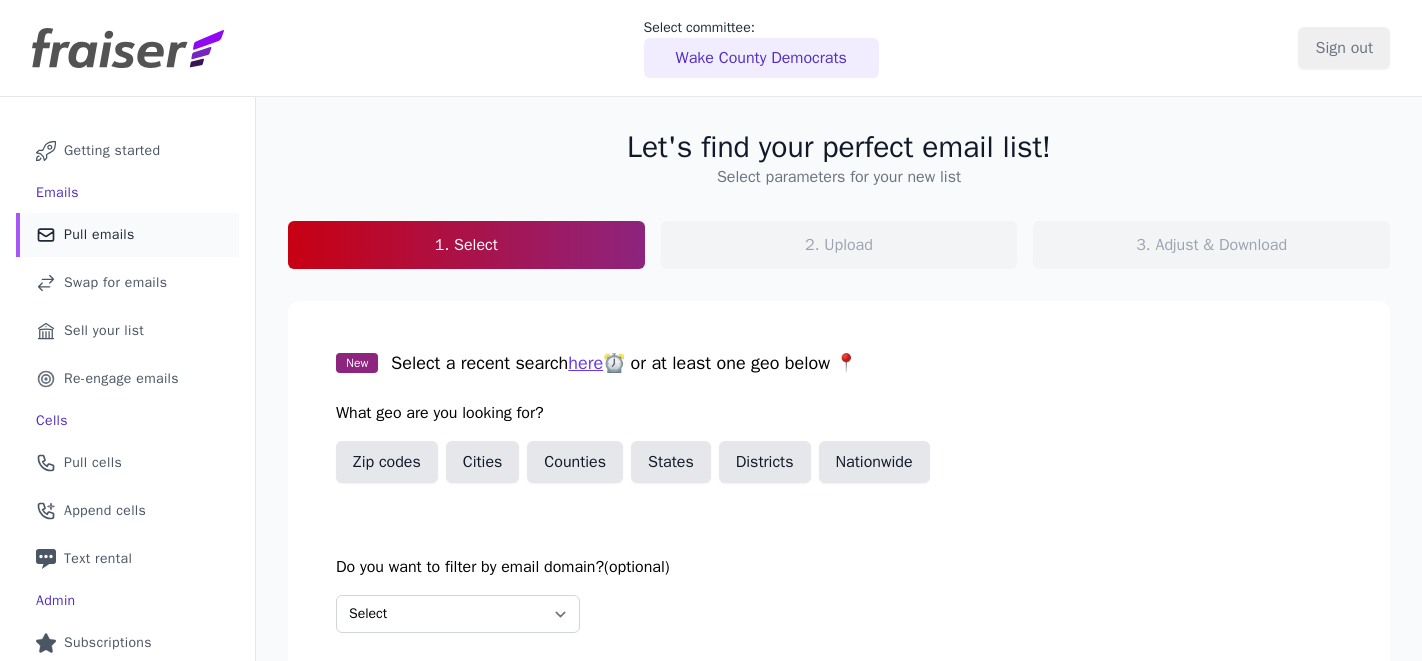 scroll, scrollTop: 0, scrollLeft: 0, axis: both 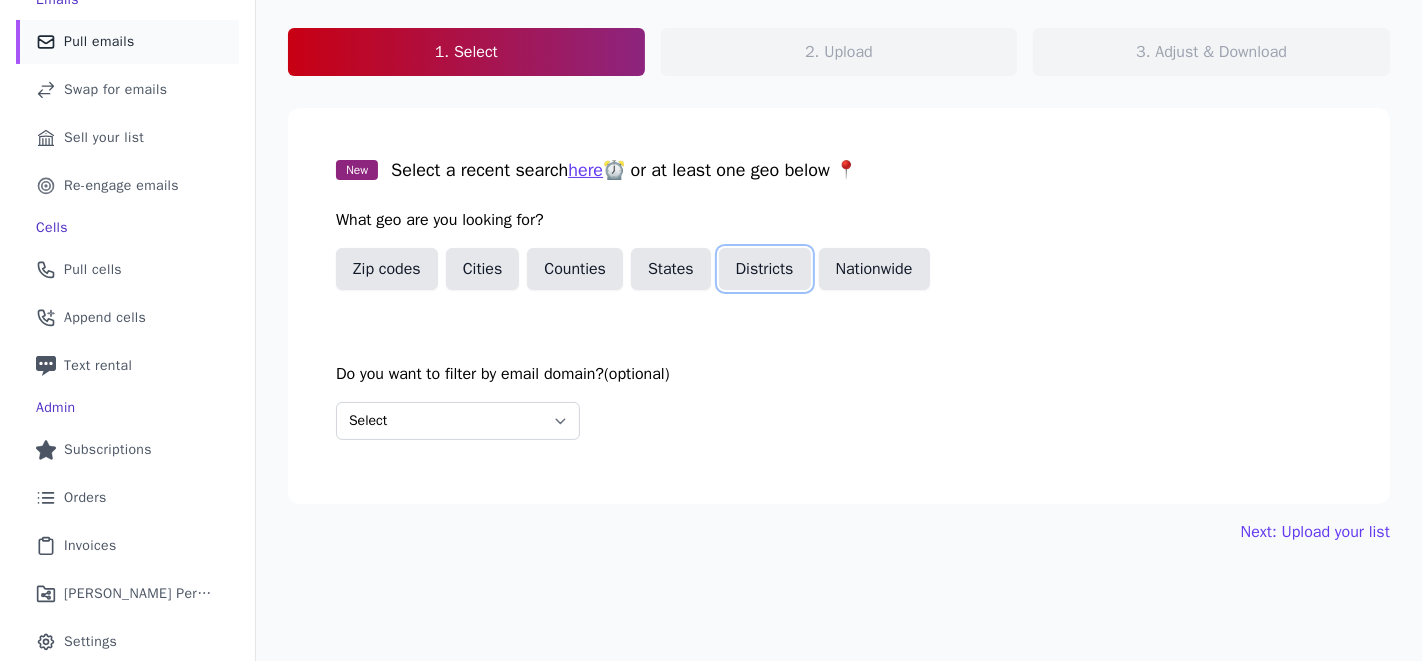 click on "Districts" at bounding box center [765, 269] 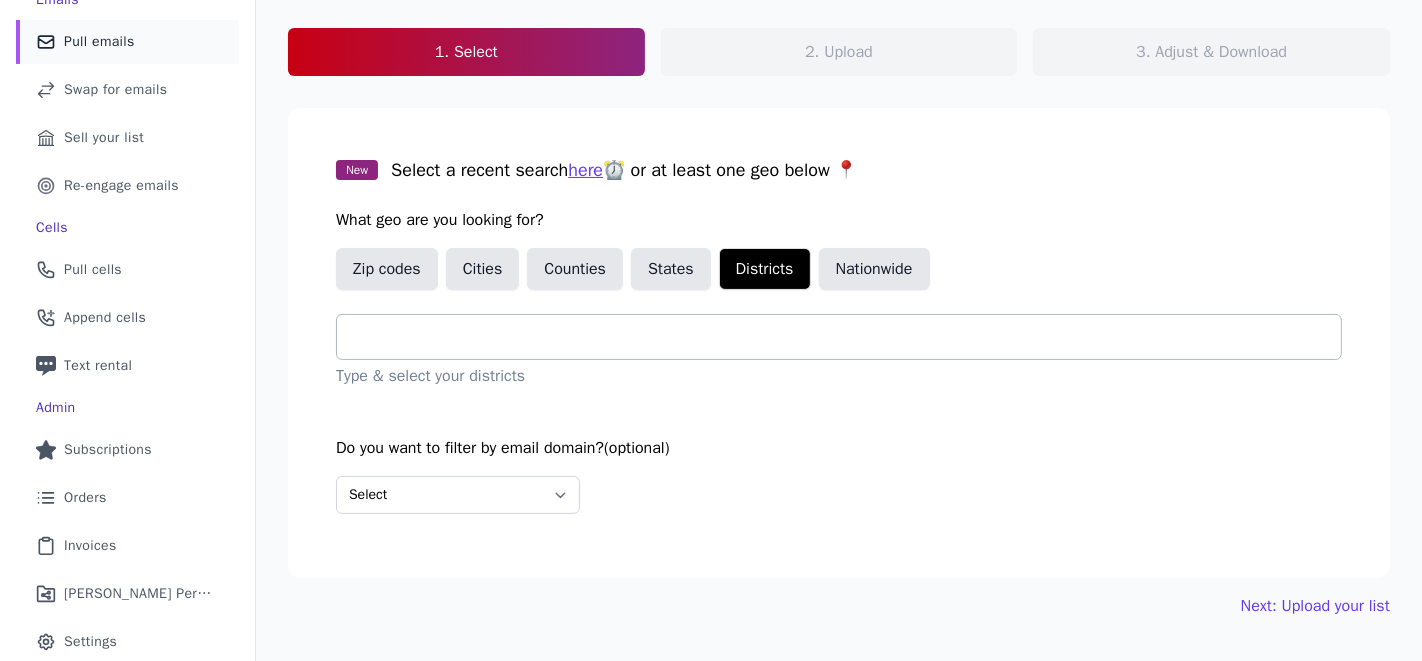 click at bounding box center [847, 337] 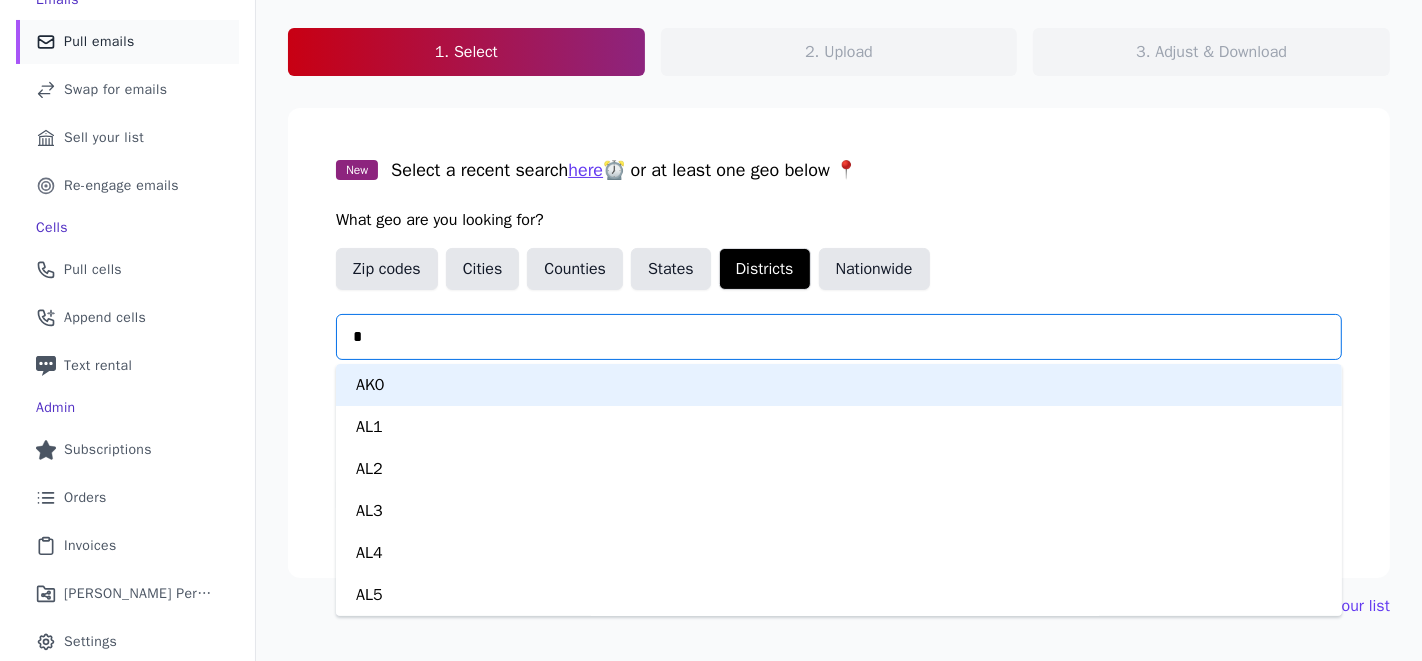 type on "**" 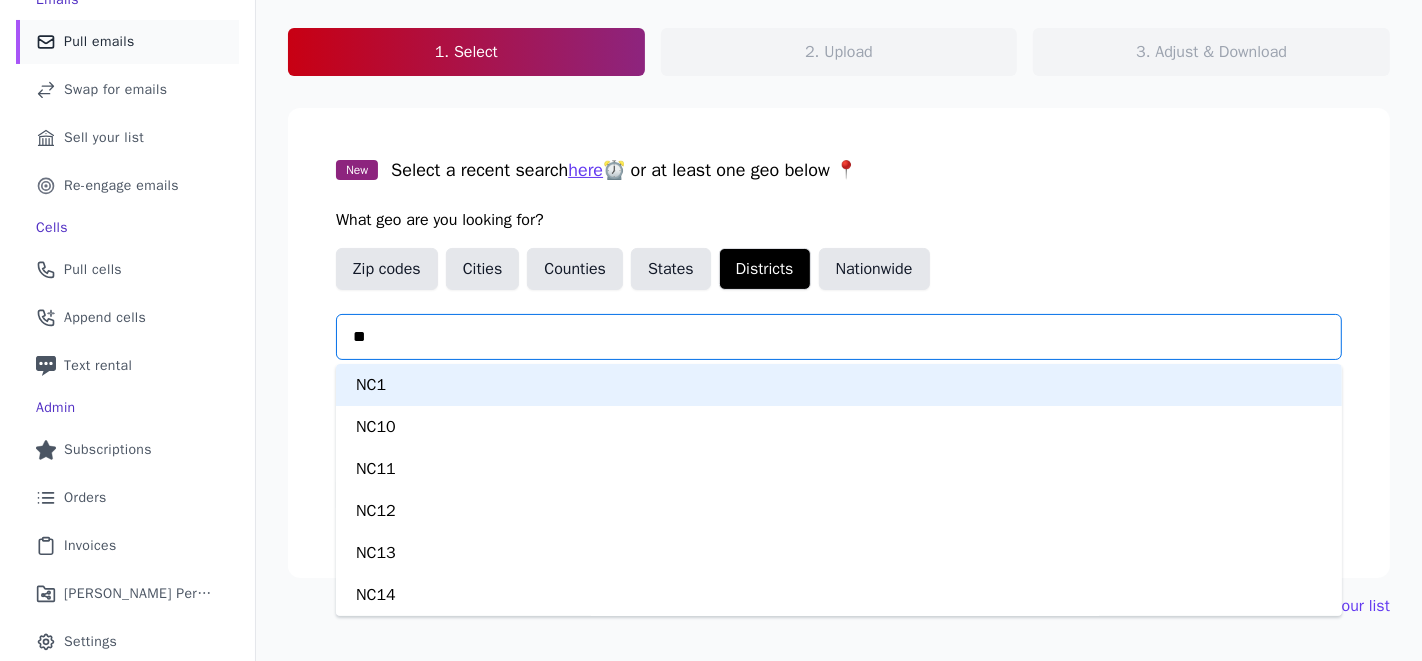 click on "NC1" at bounding box center [839, 385] 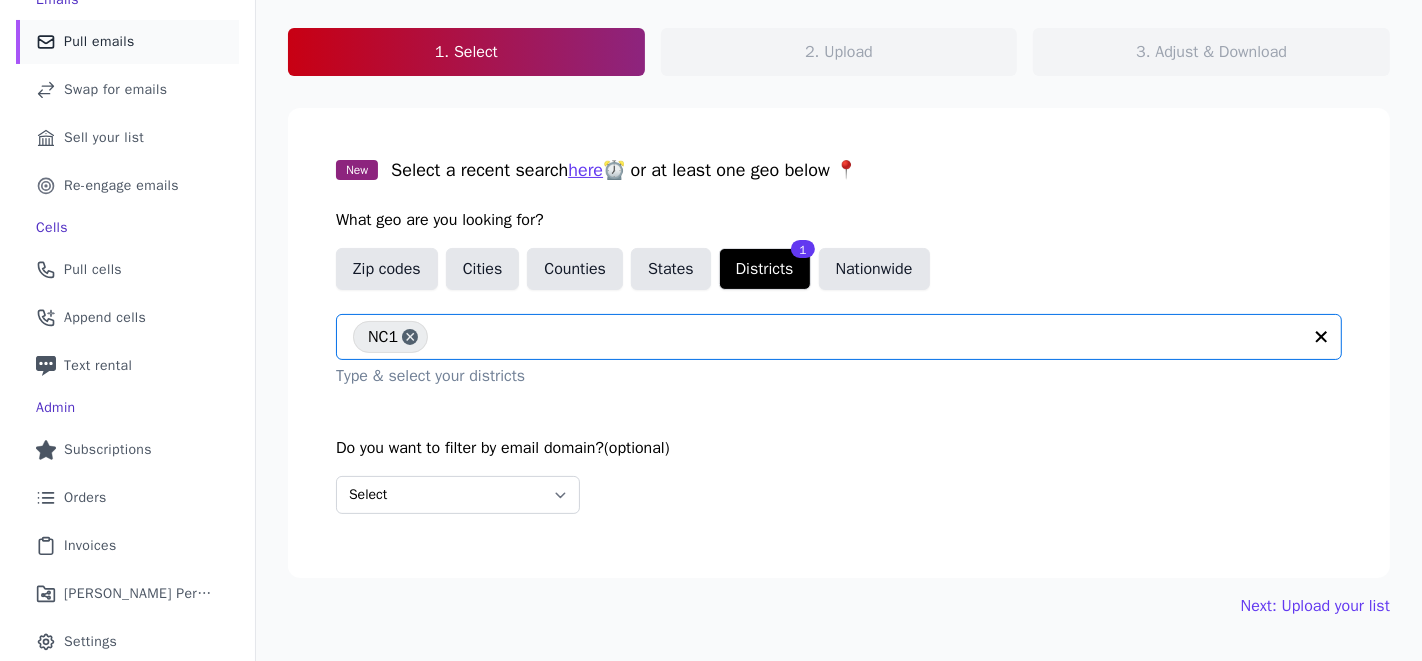 click on "Next: Upload your list" at bounding box center [839, 606] 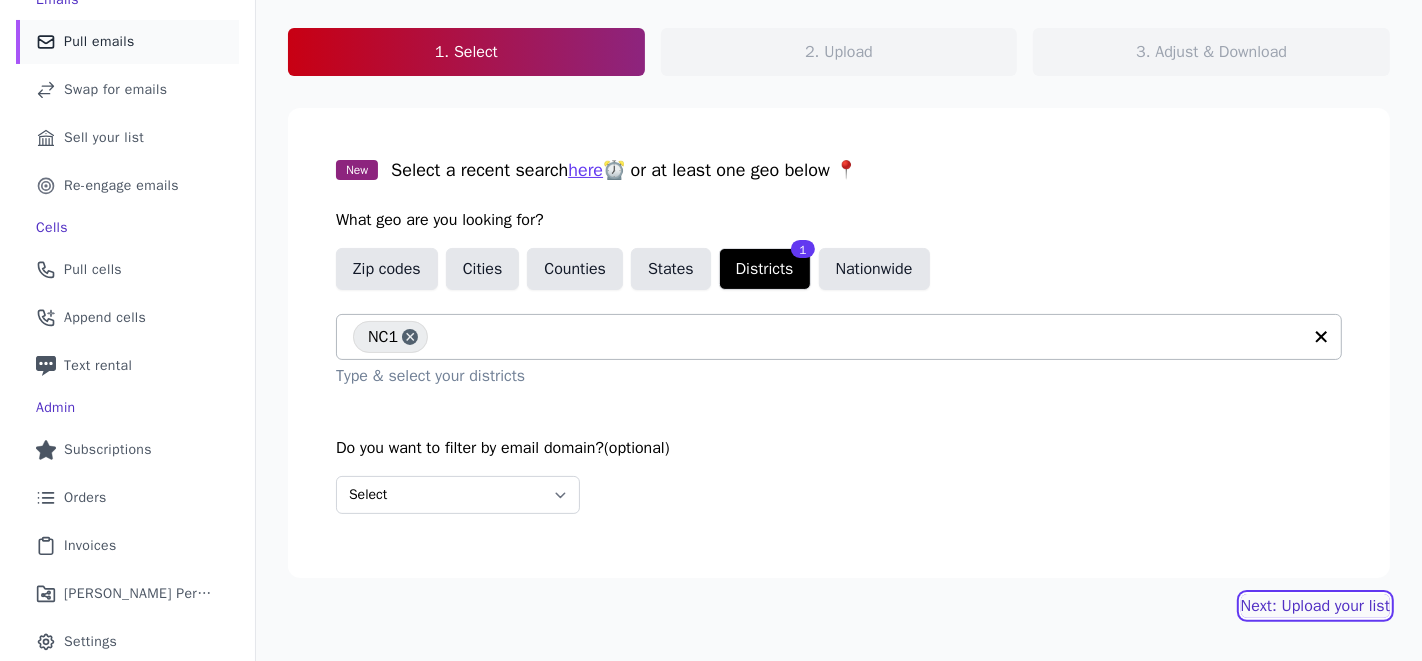 click on "Next: Upload your list" at bounding box center (1315, 606) 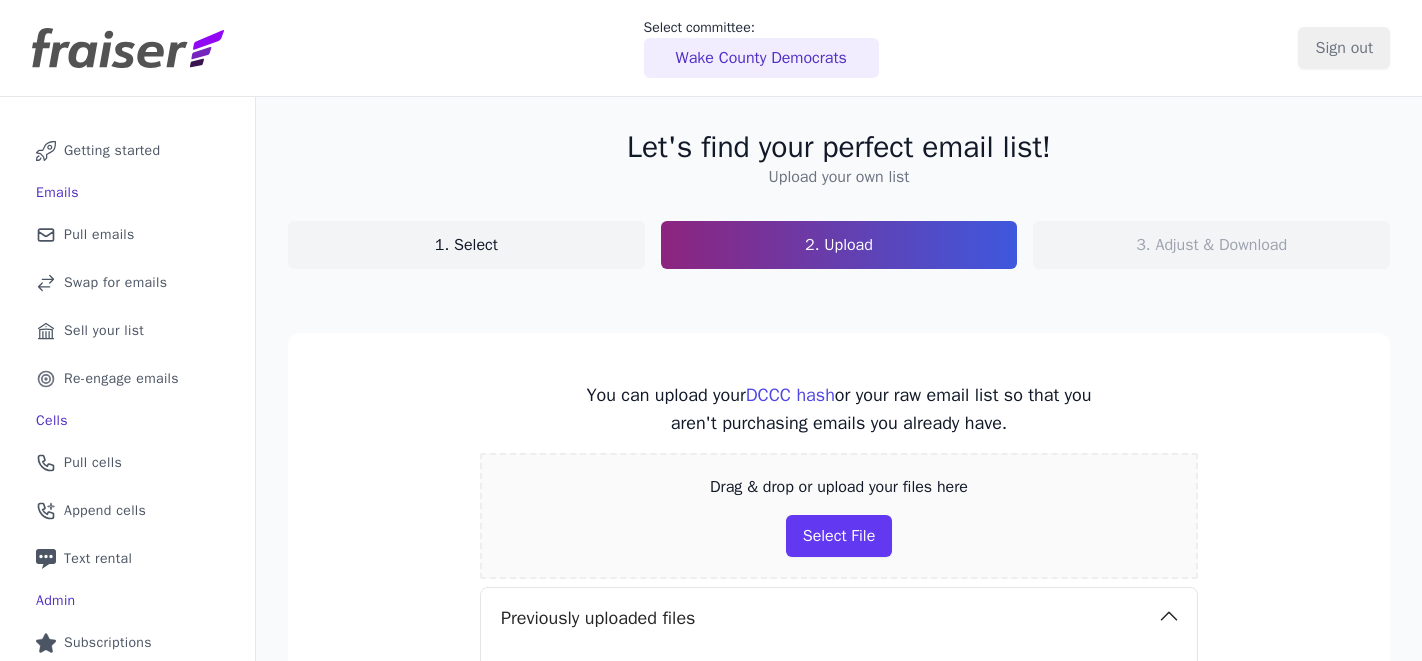 scroll, scrollTop: 0, scrollLeft: 0, axis: both 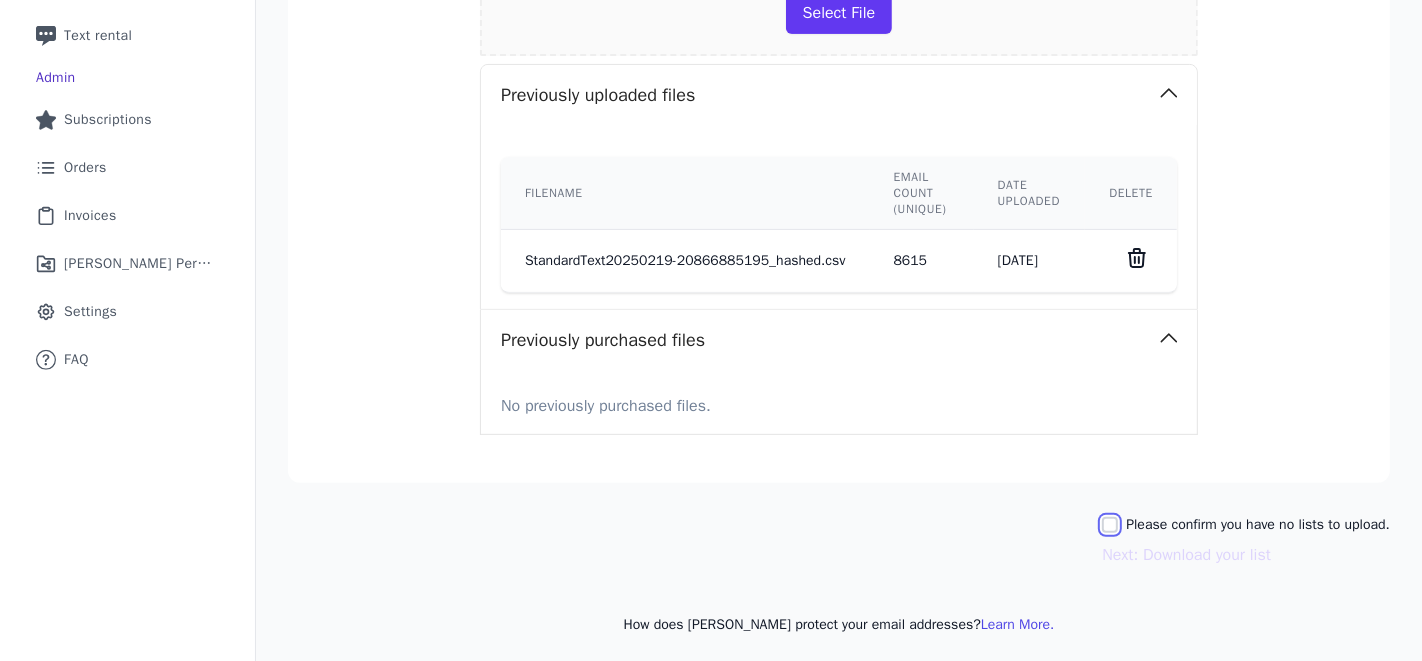 click on "Please confirm you have no lists to upload." at bounding box center (1110, 525) 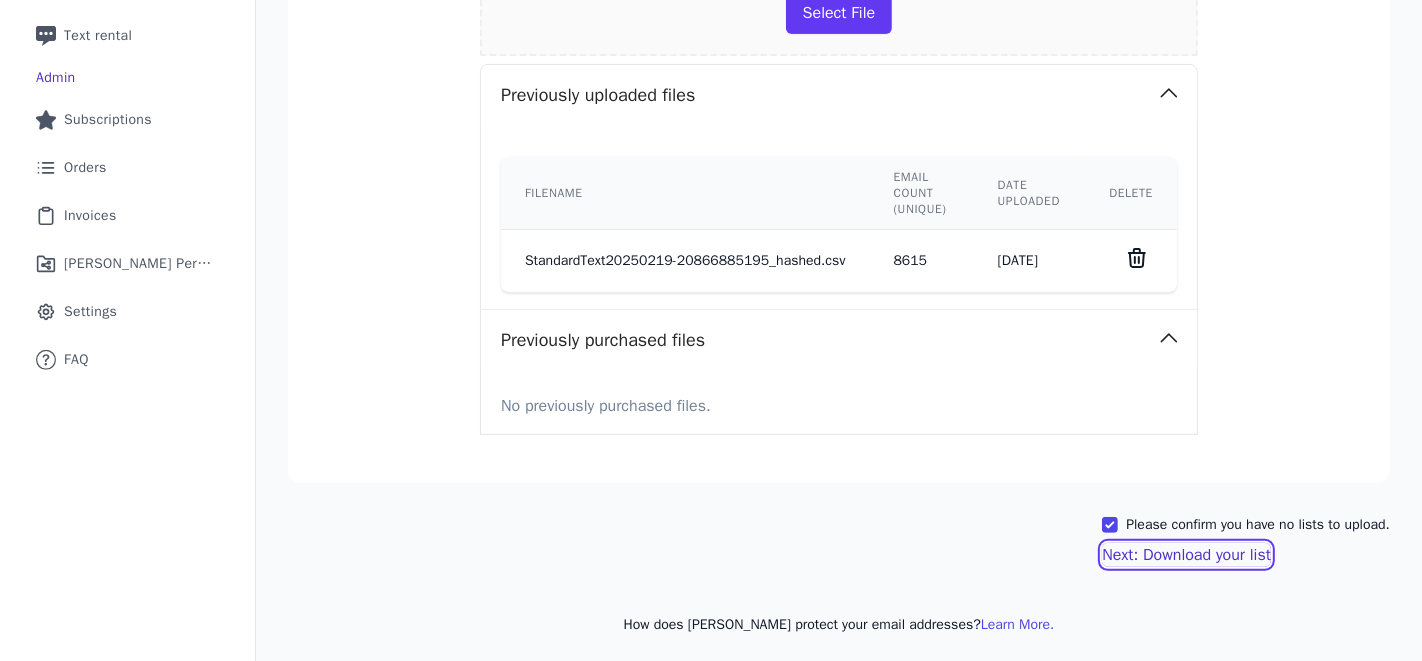 click on "Next: Download your list" at bounding box center [1186, 555] 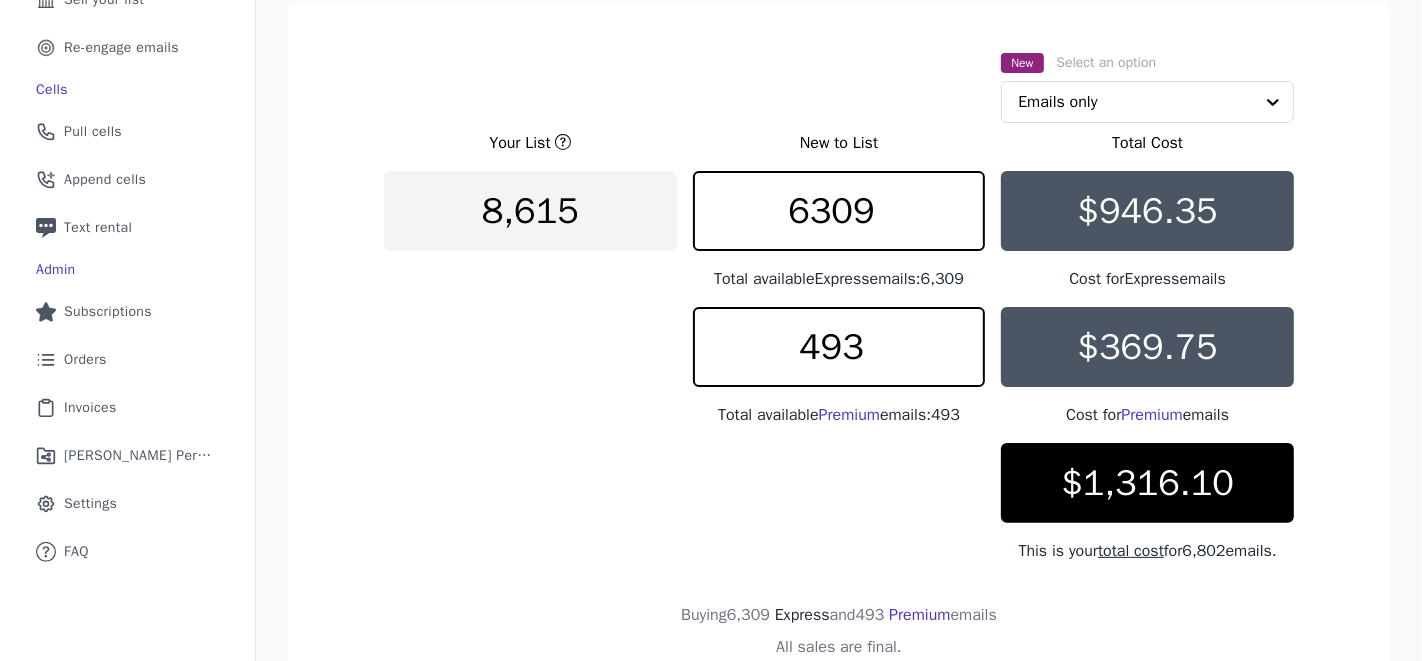 scroll, scrollTop: 327, scrollLeft: 0, axis: vertical 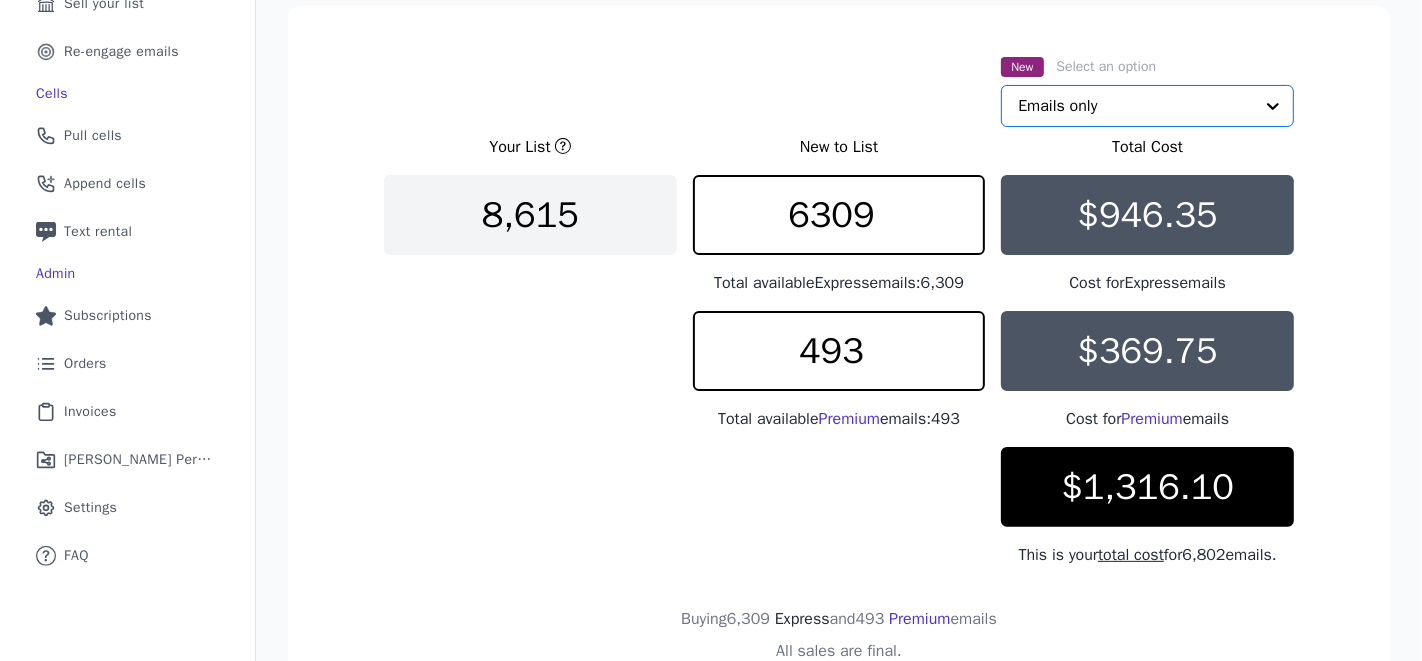click 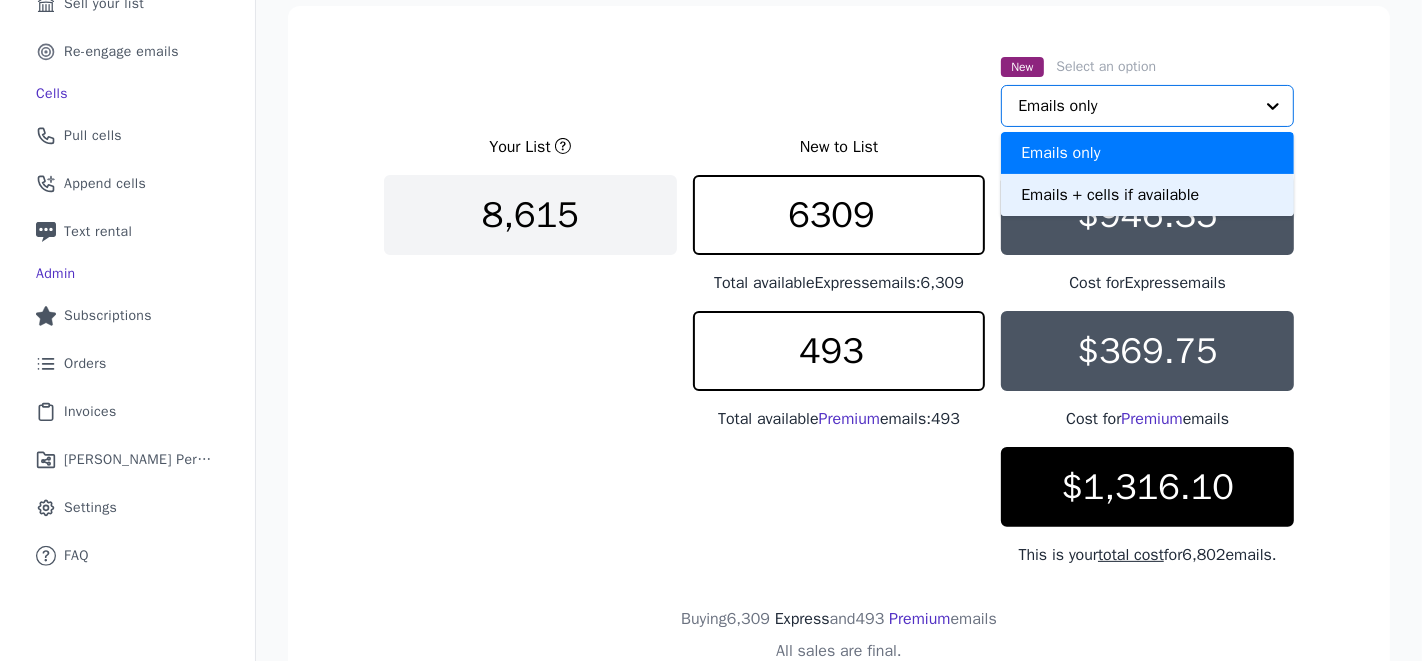 click on "Emails + cells if available" at bounding box center (1147, 195) 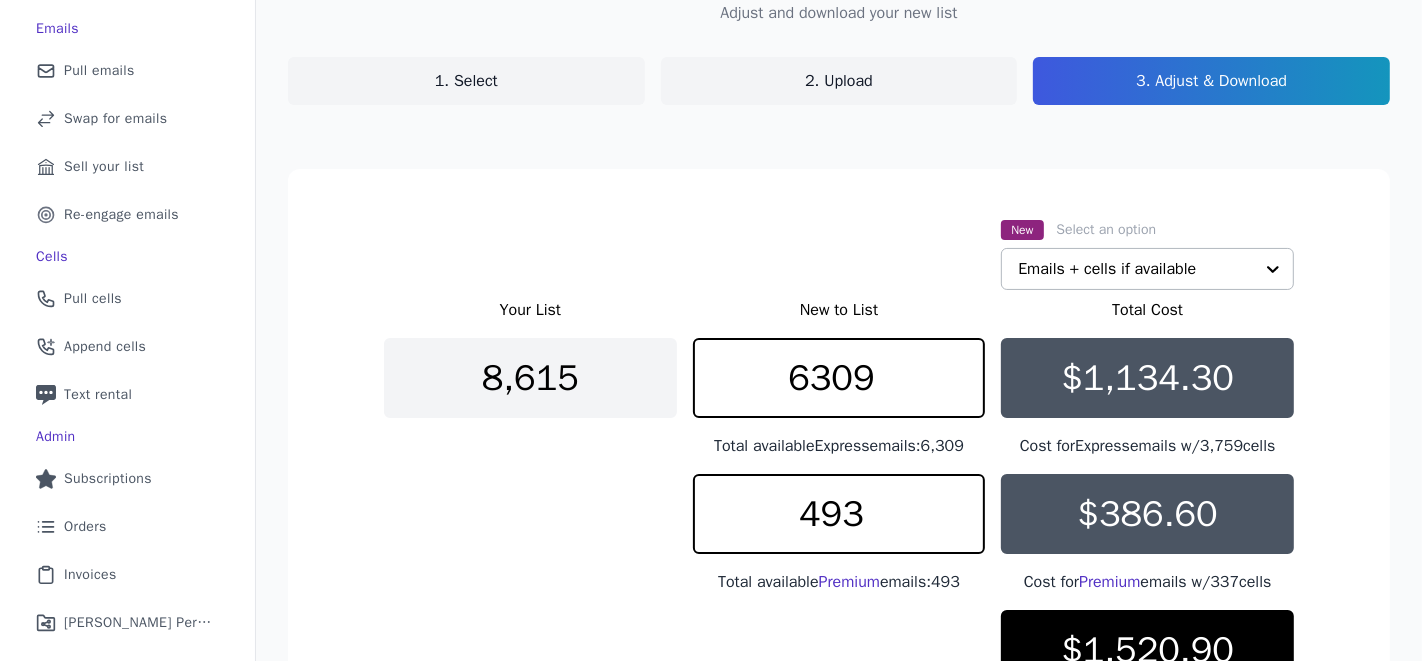 scroll, scrollTop: 157, scrollLeft: 0, axis: vertical 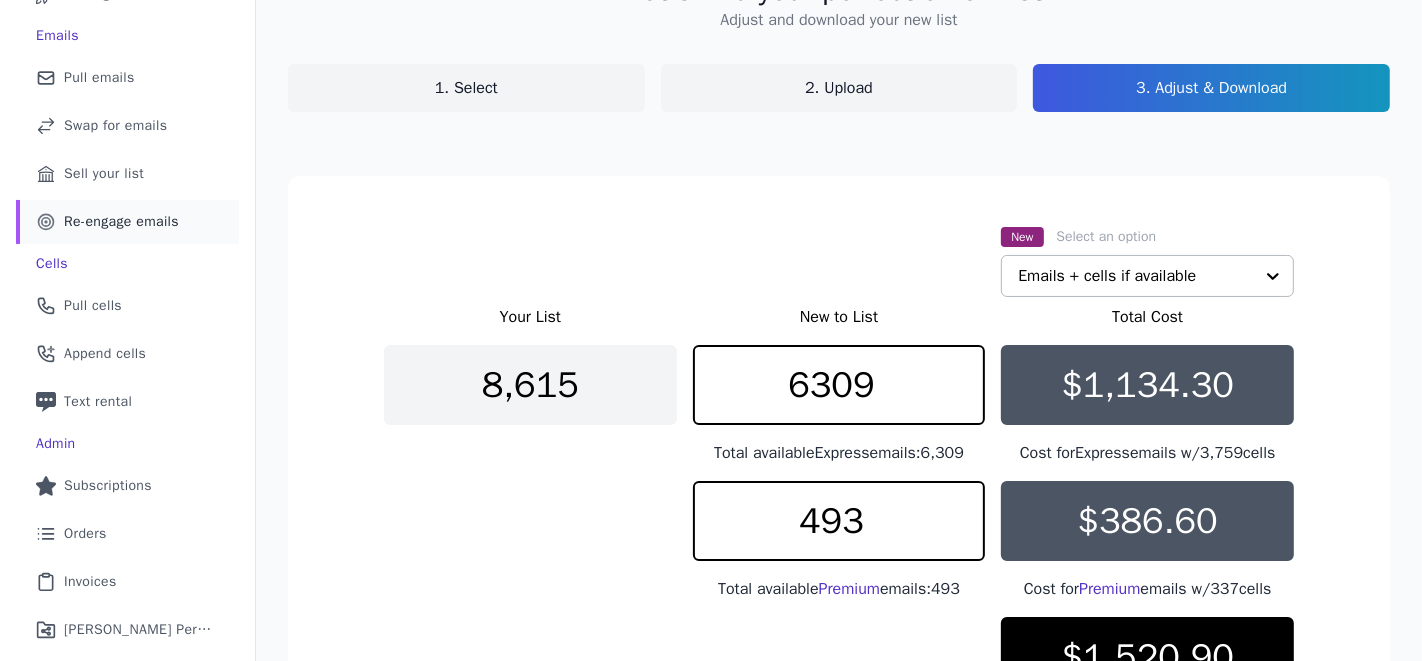 click on "Re-engage emails" at bounding box center [121, 222] 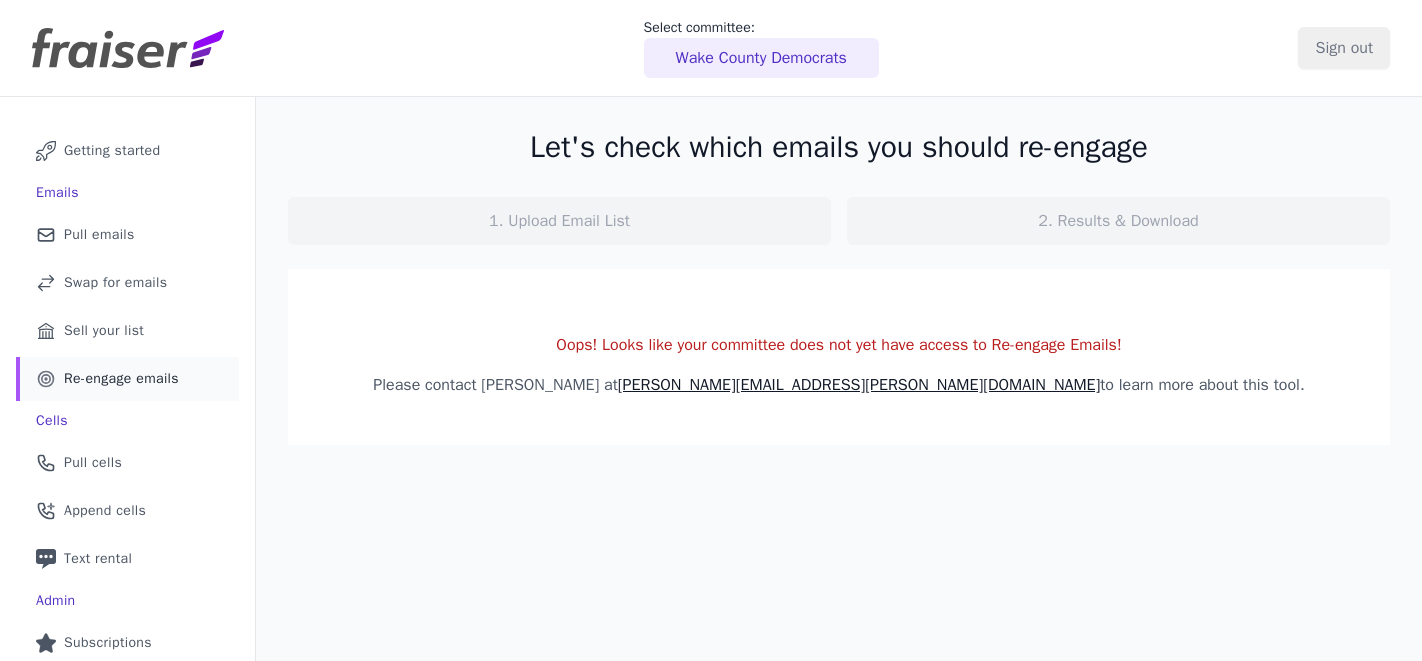 scroll, scrollTop: 0, scrollLeft: 0, axis: both 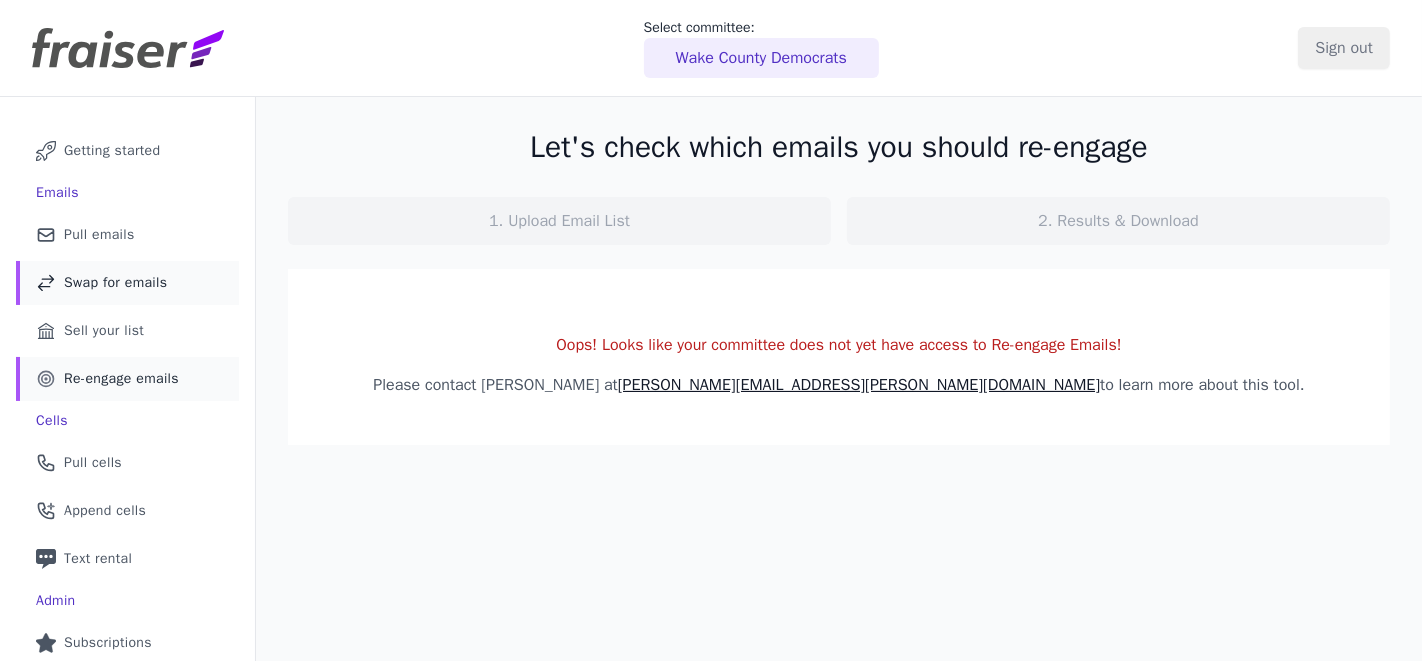 click on "Swap for emails" at bounding box center (115, 283) 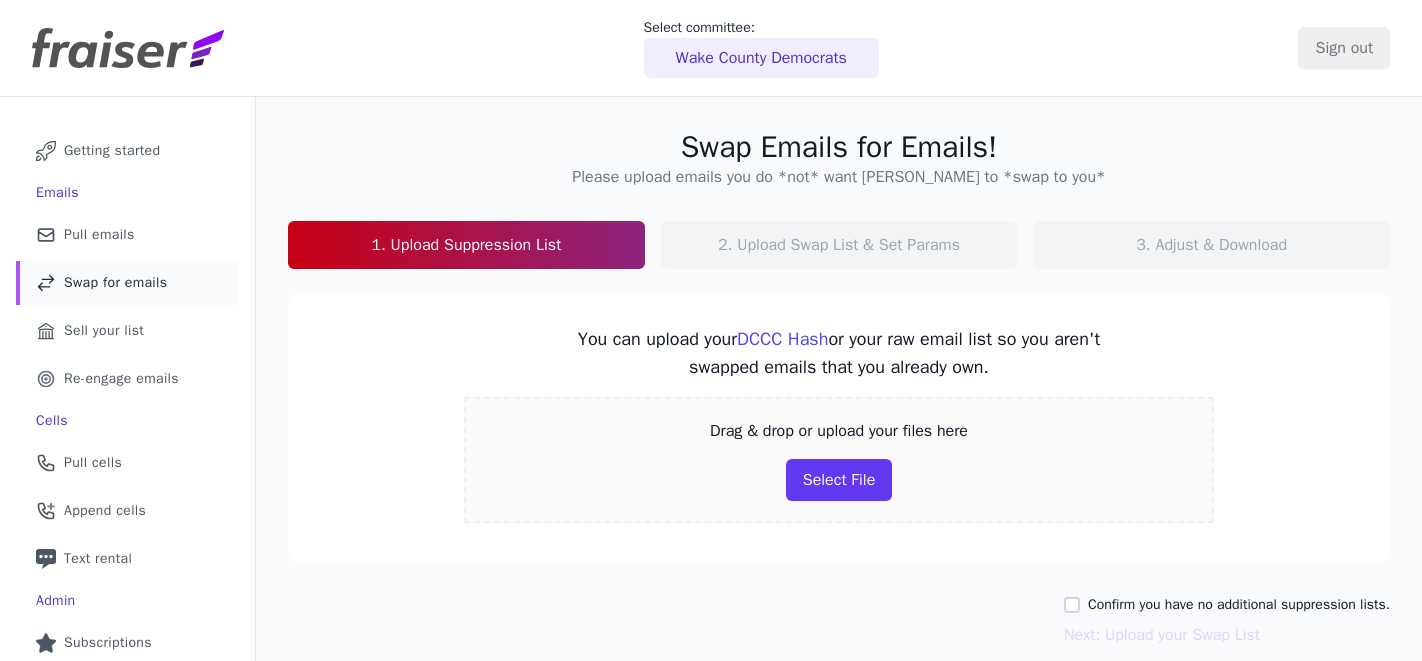 scroll, scrollTop: 0, scrollLeft: 0, axis: both 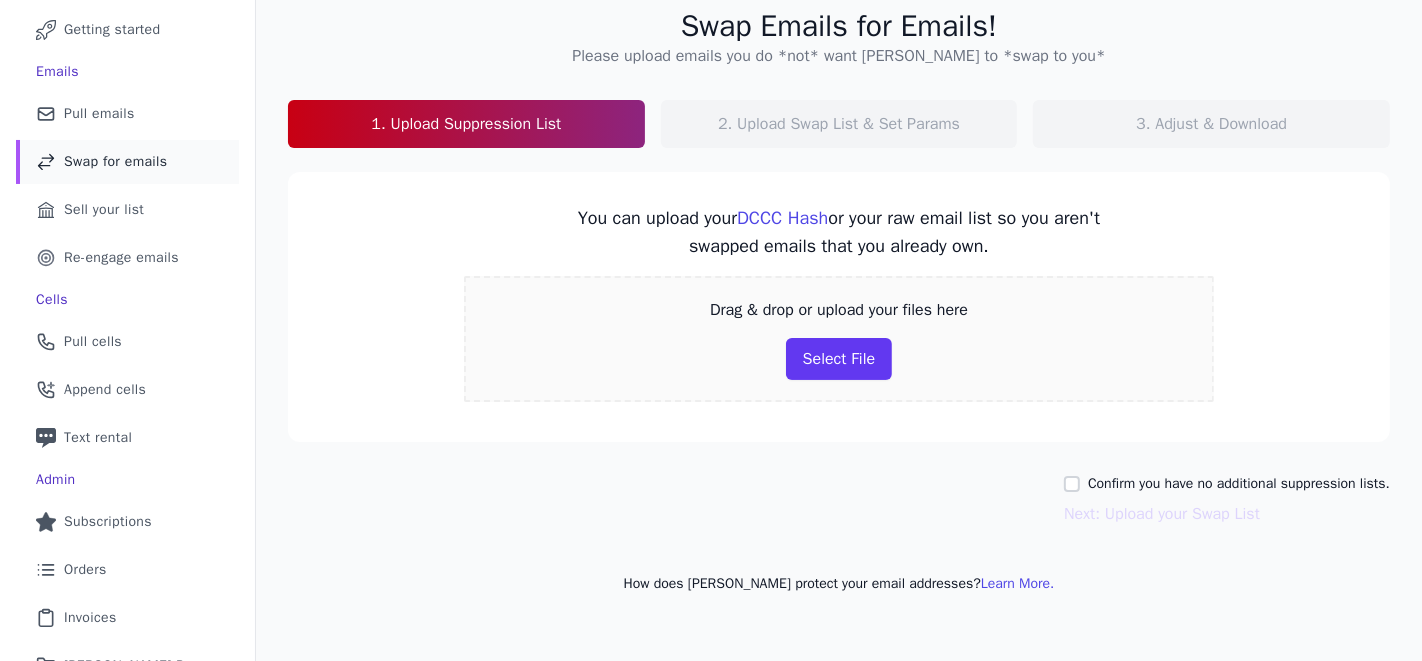 click on "Confirm you have no additional suppression lists." at bounding box center (1239, 484) 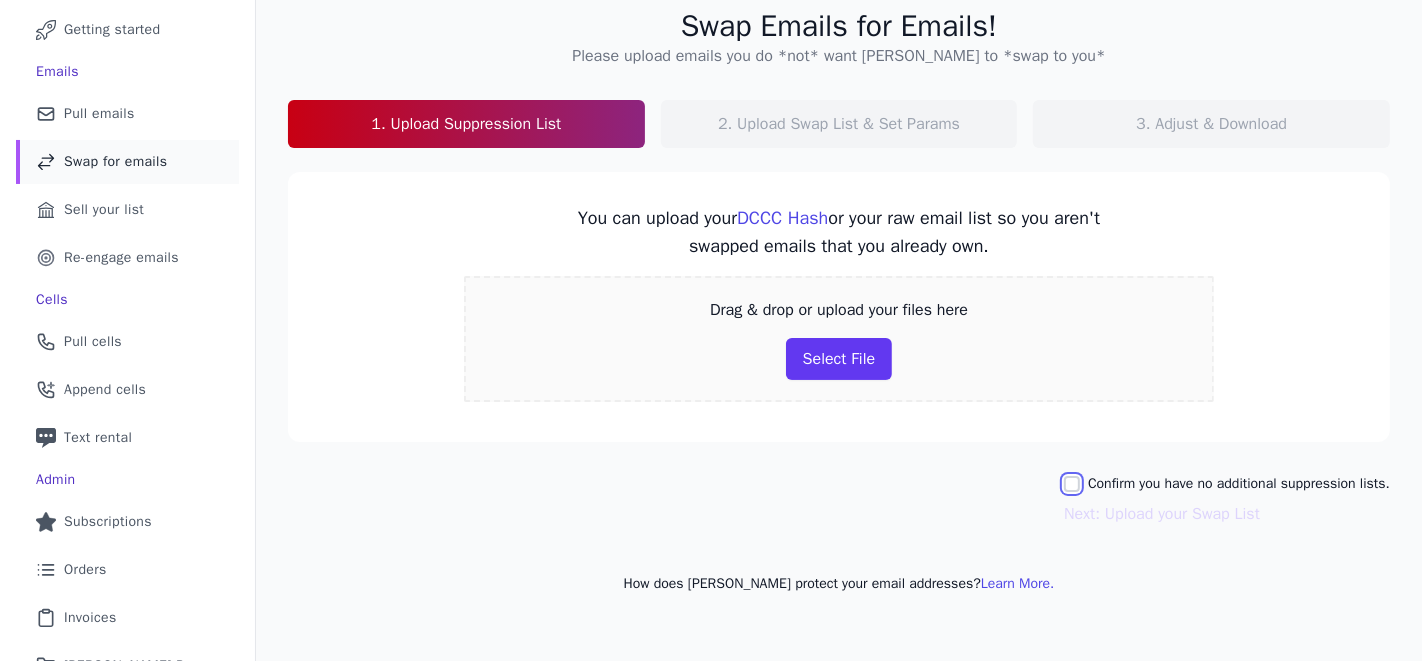 click on "Confirm you have no additional suppression lists." at bounding box center (1072, 484) 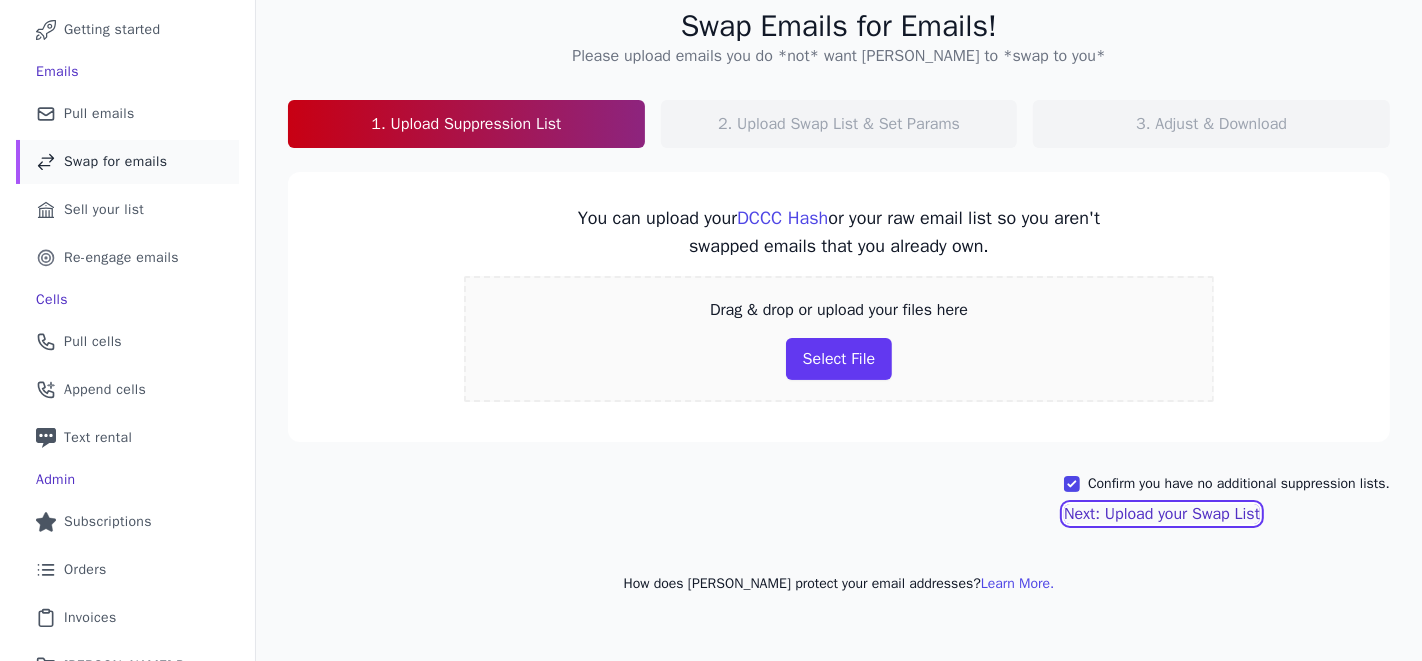 click on "Next: Upload your Swap List" at bounding box center [1162, 514] 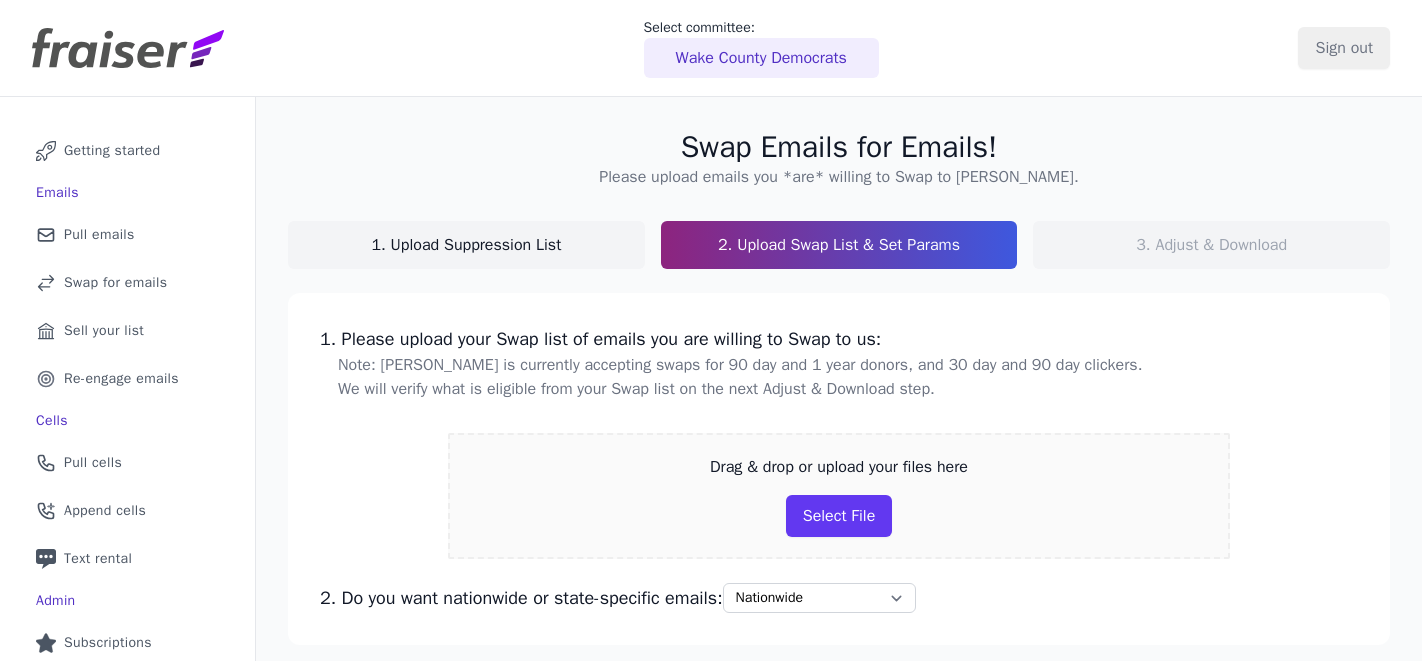 scroll, scrollTop: 0, scrollLeft: 0, axis: both 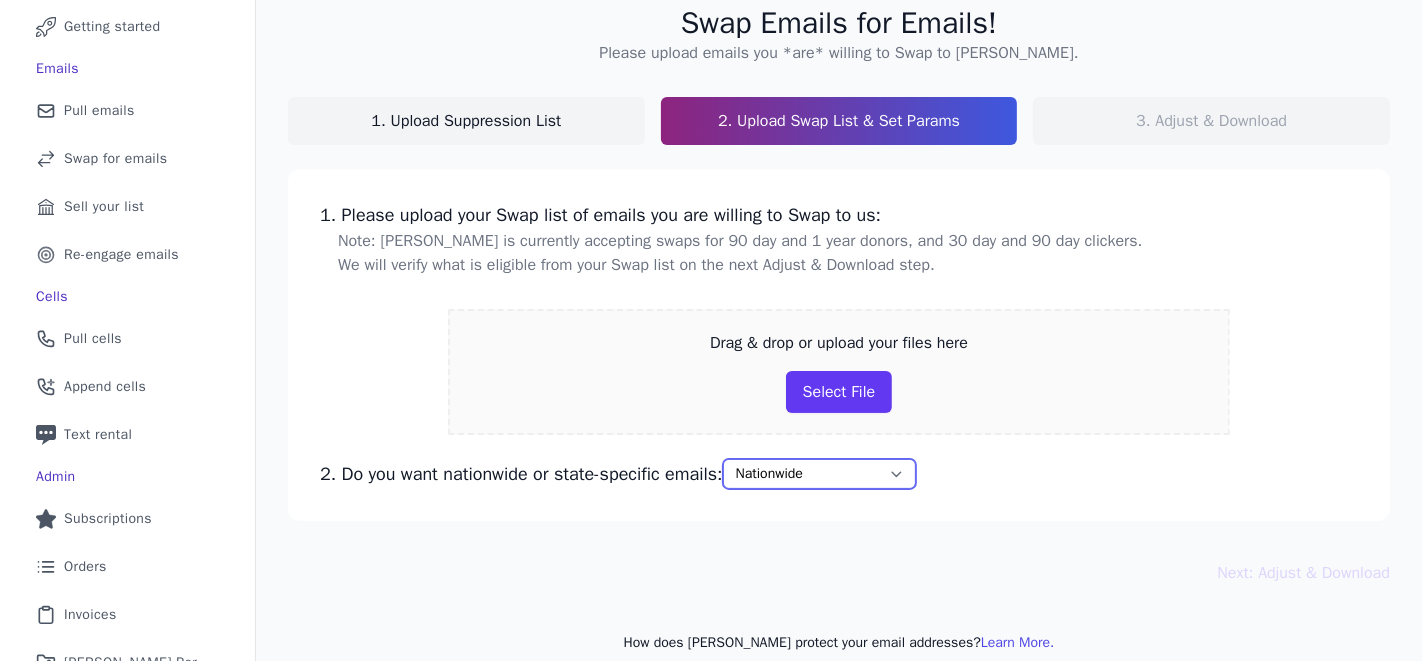 click on "Nationwide State, then nationwide" at bounding box center (819, 474) 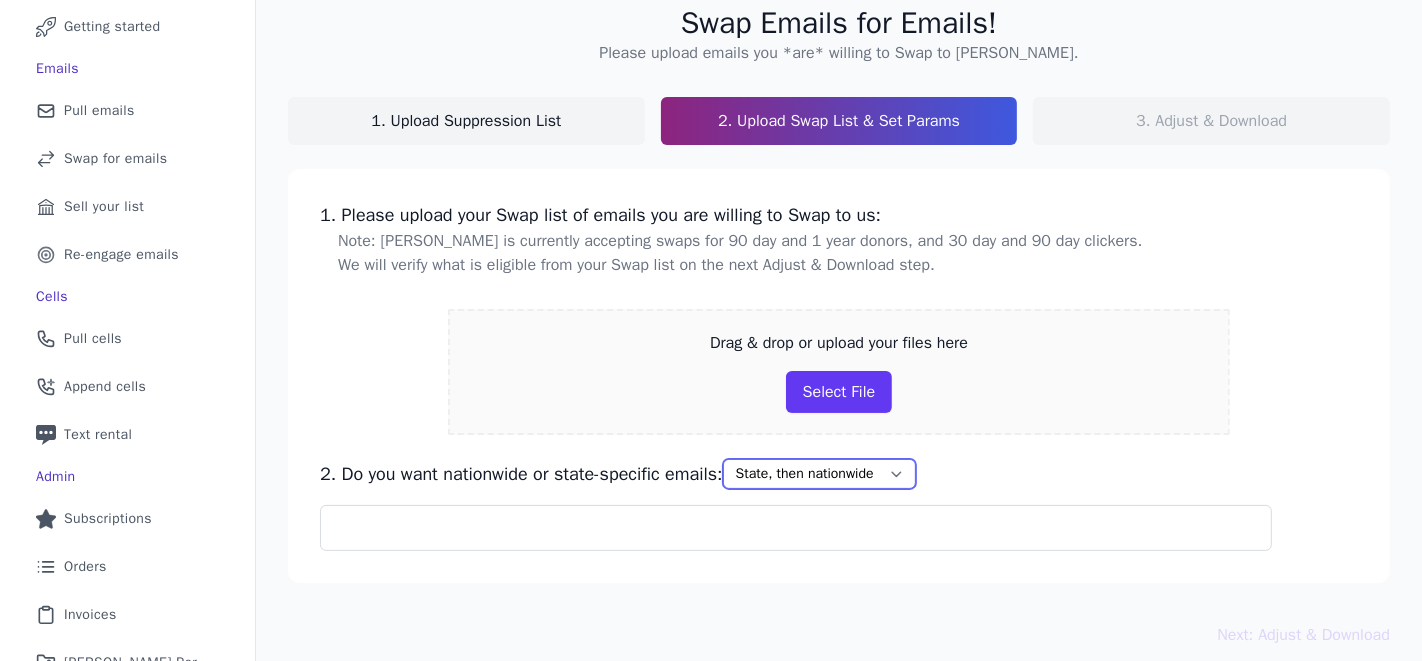 scroll, scrollTop: 141, scrollLeft: 0, axis: vertical 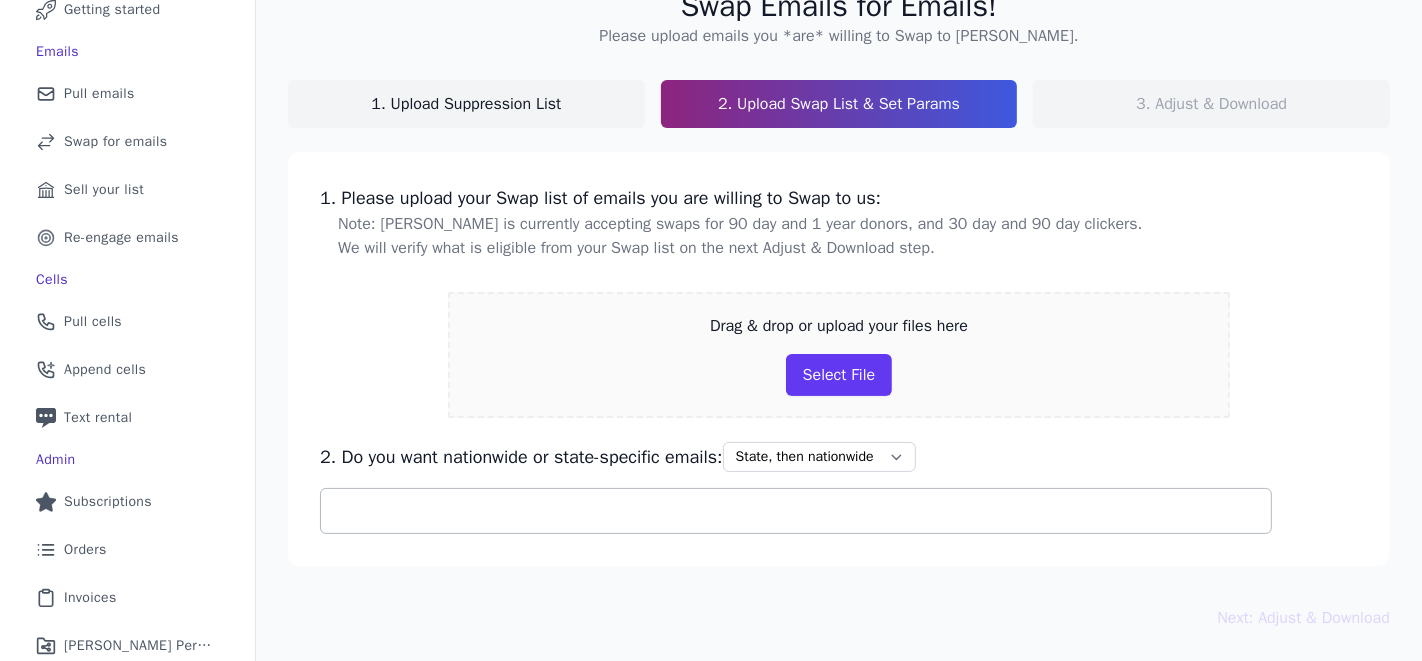 click at bounding box center [804, 511] 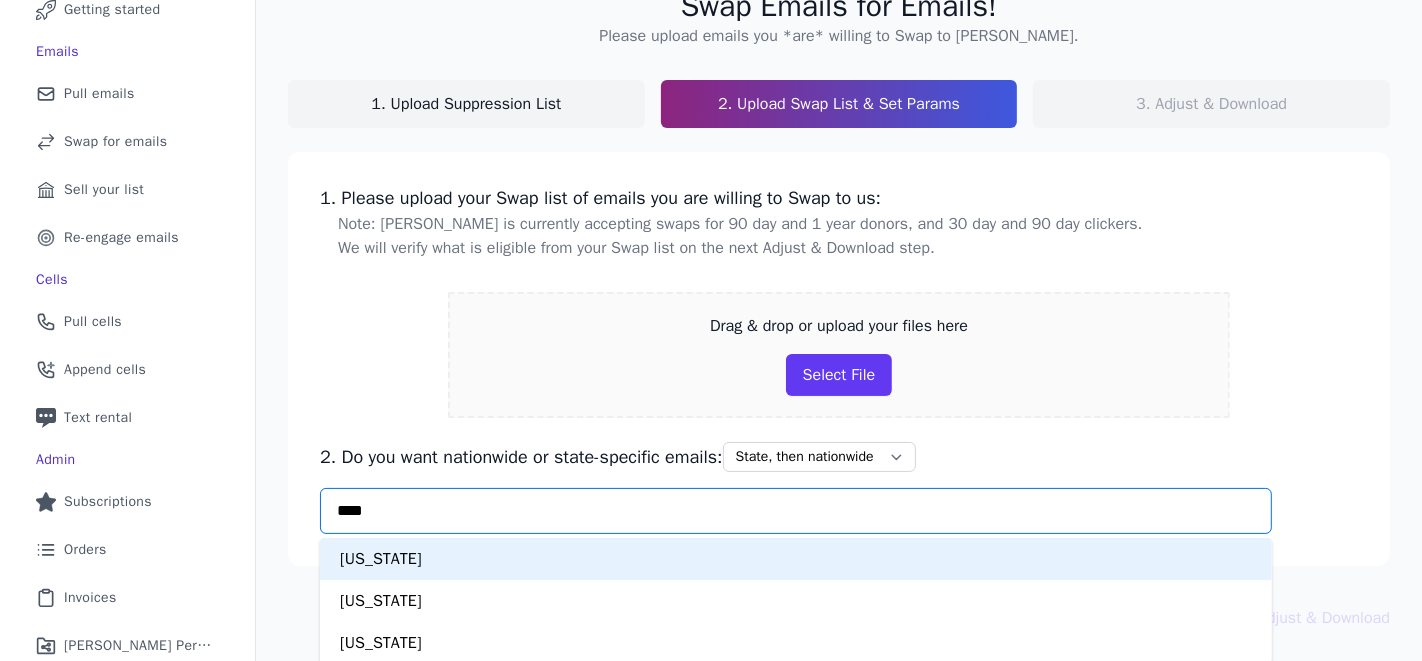 type on "*****" 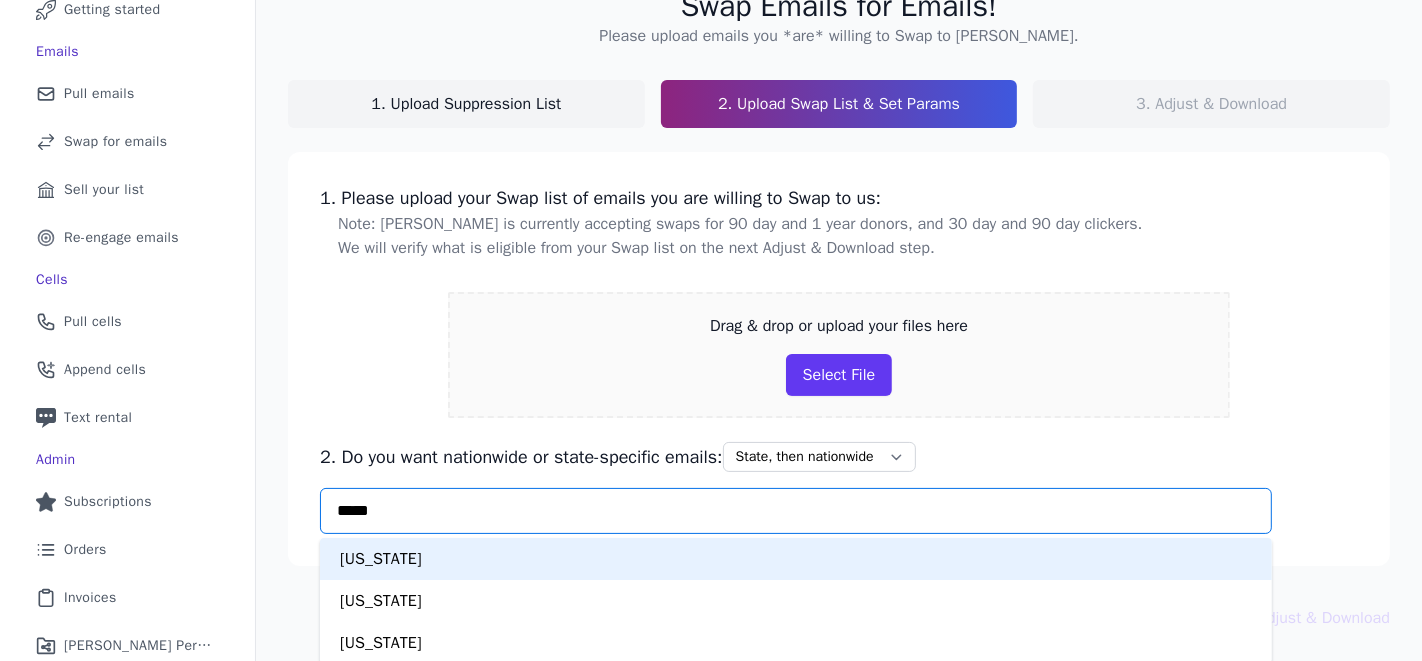 click on "[US_STATE]" at bounding box center [796, 559] 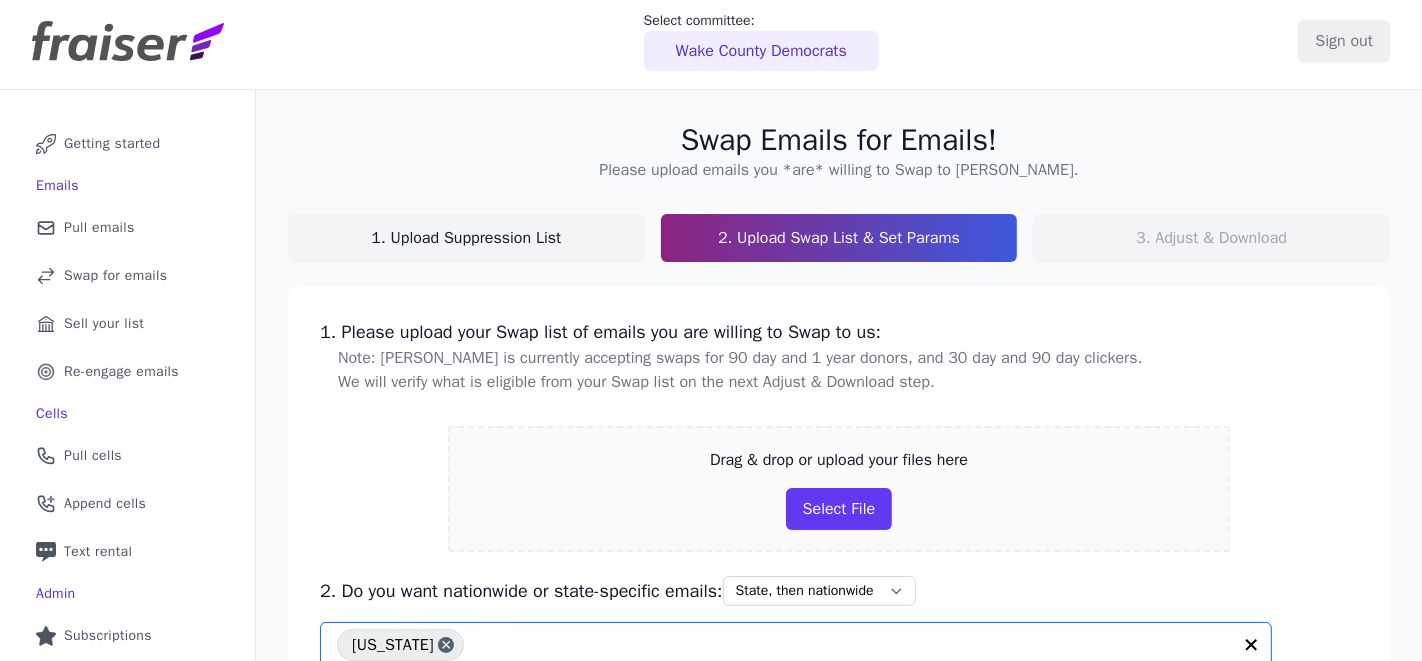 scroll, scrollTop: 1, scrollLeft: 0, axis: vertical 